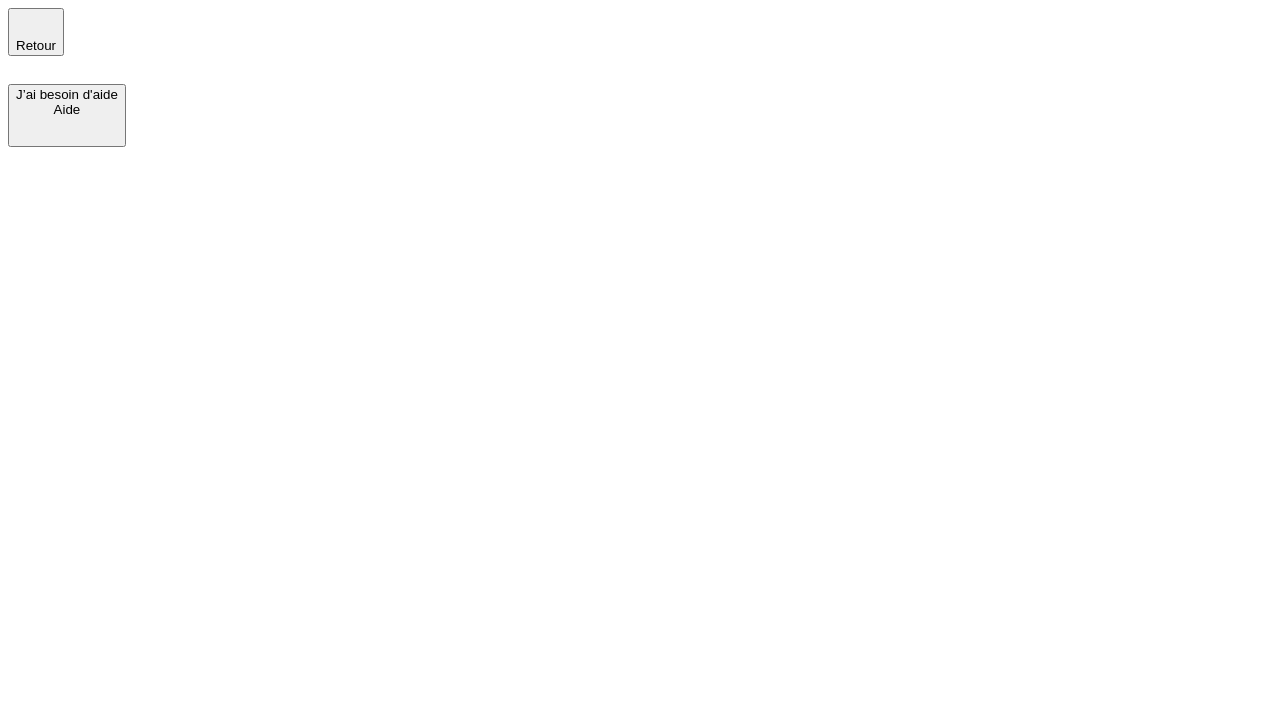 scroll, scrollTop: 0, scrollLeft: 0, axis: both 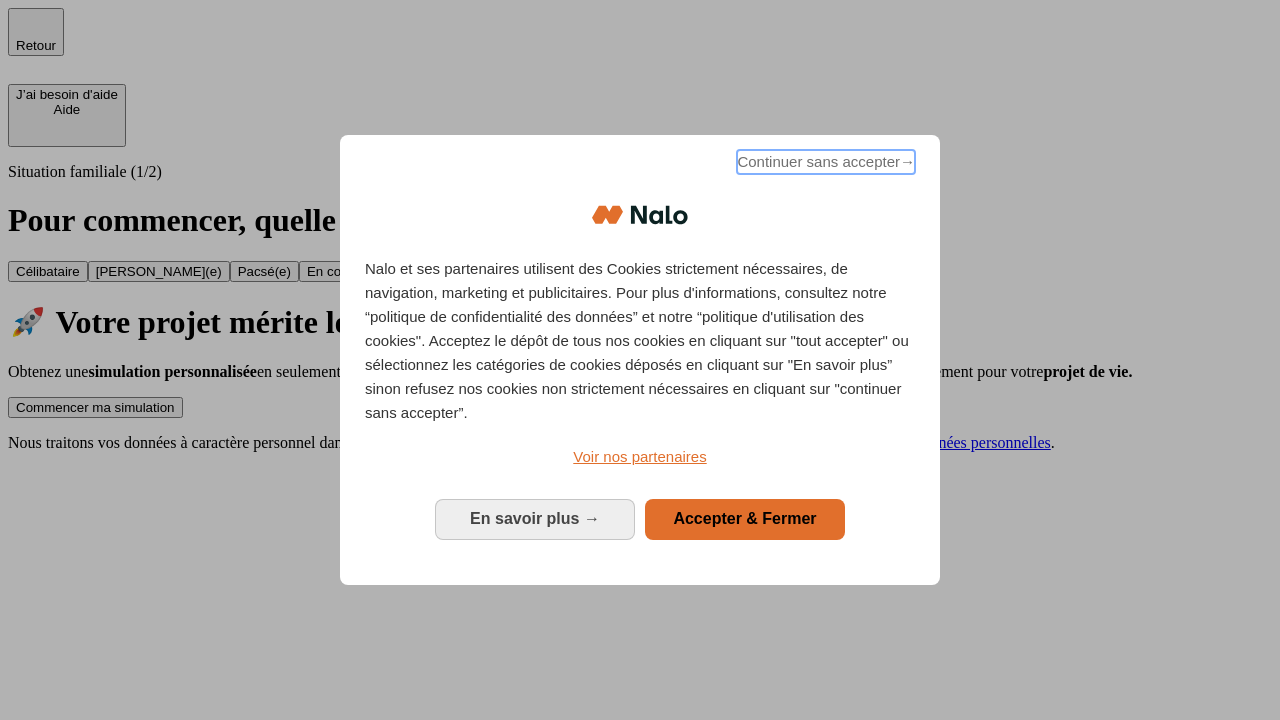 click on "Continuer sans accepter  →" at bounding box center [826, 162] 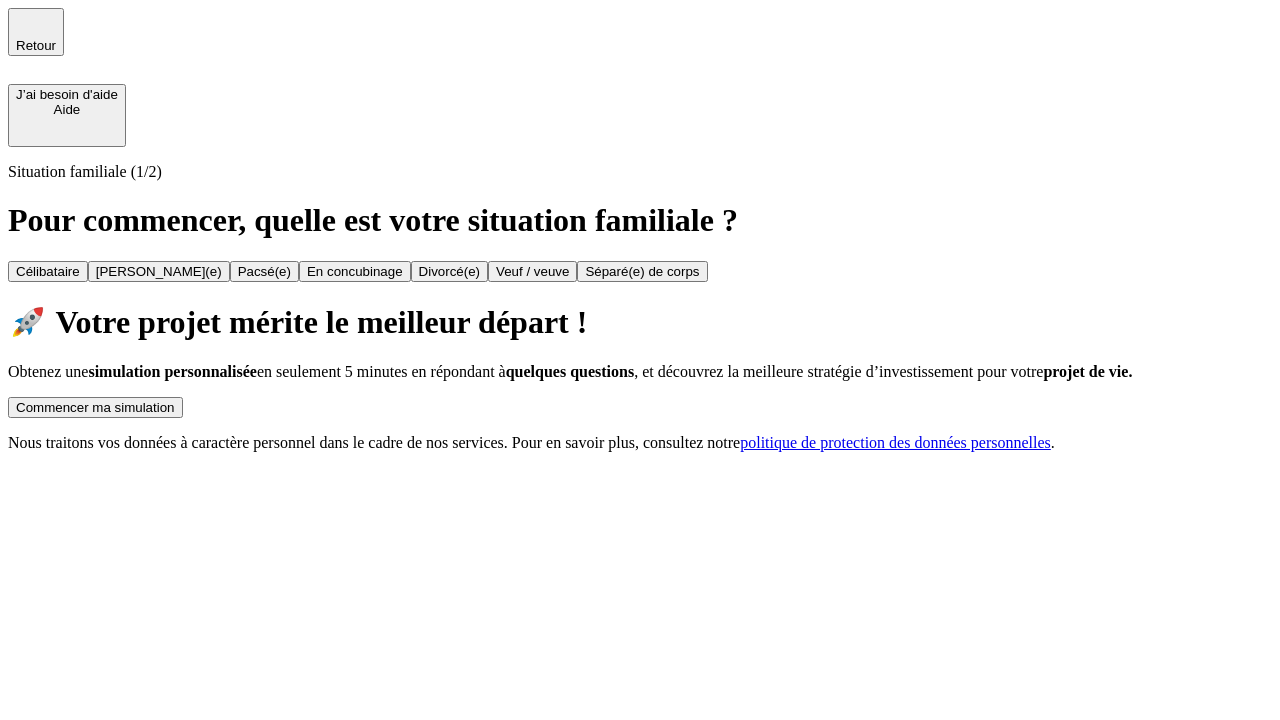 click on "Commencer ma simulation" at bounding box center [95, 407] 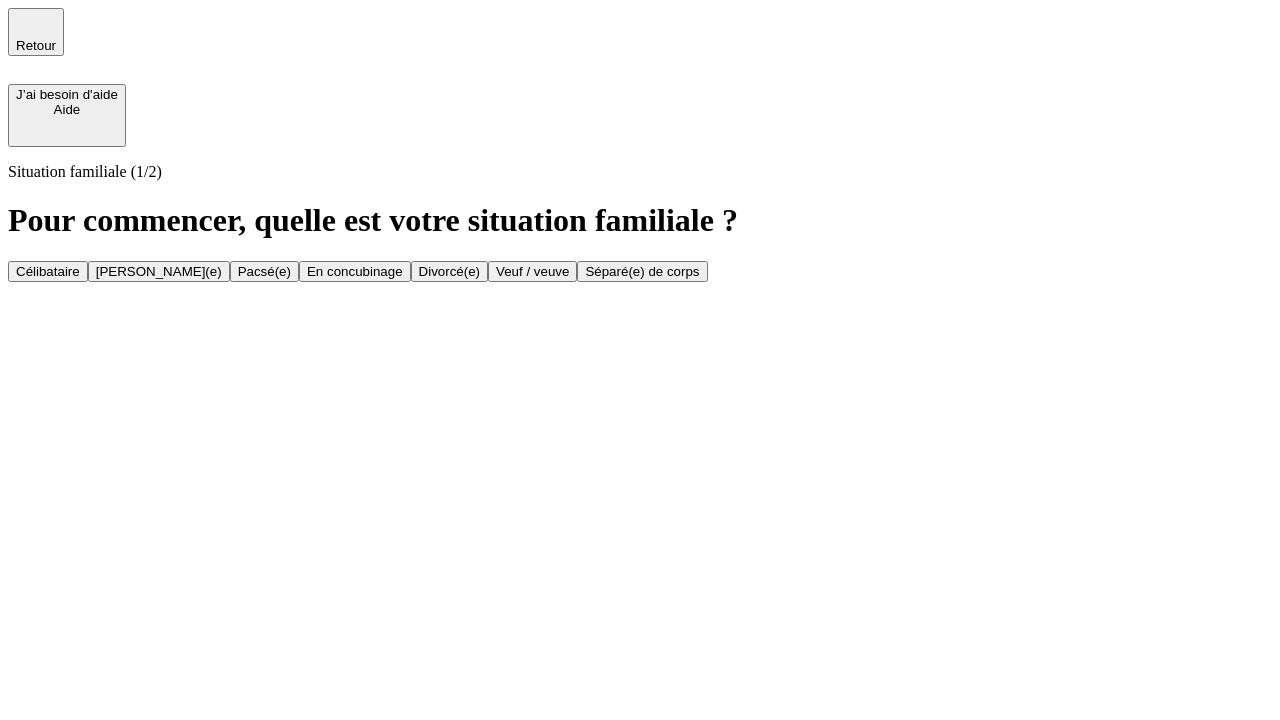 click on "Veuf / veuve" at bounding box center (532, 271) 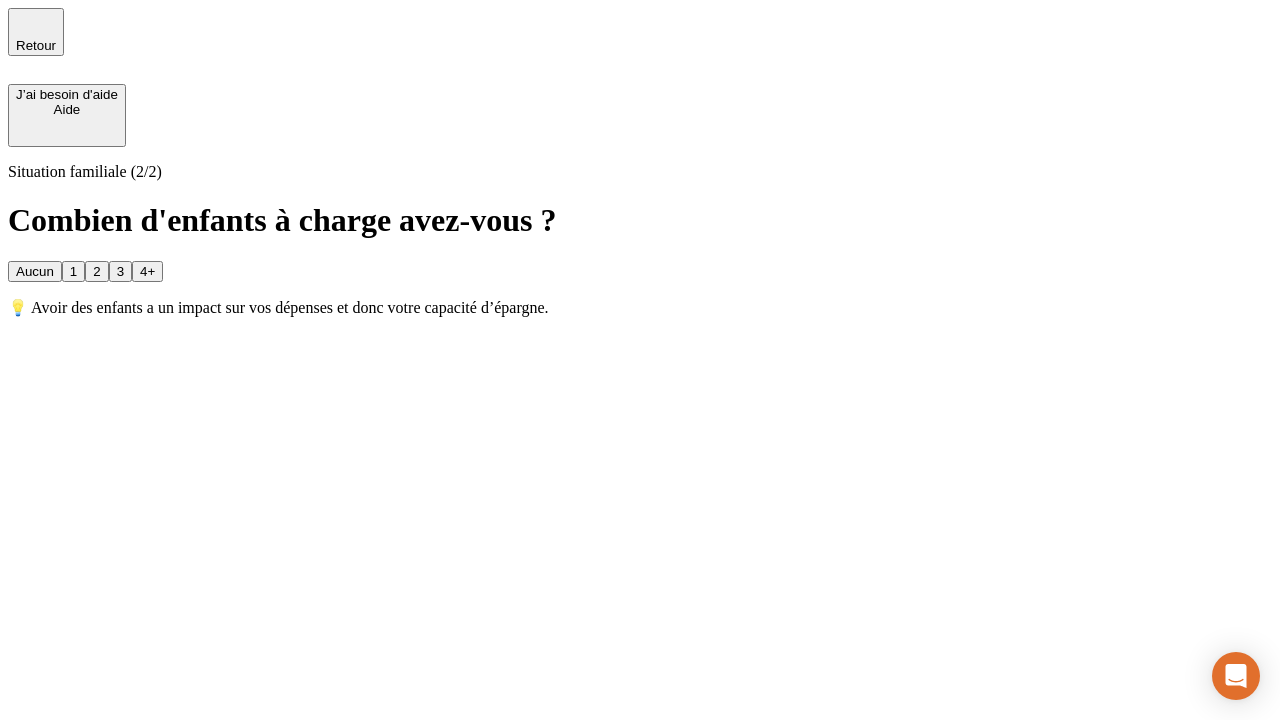 click on "1" at bounding box center [73, 271] 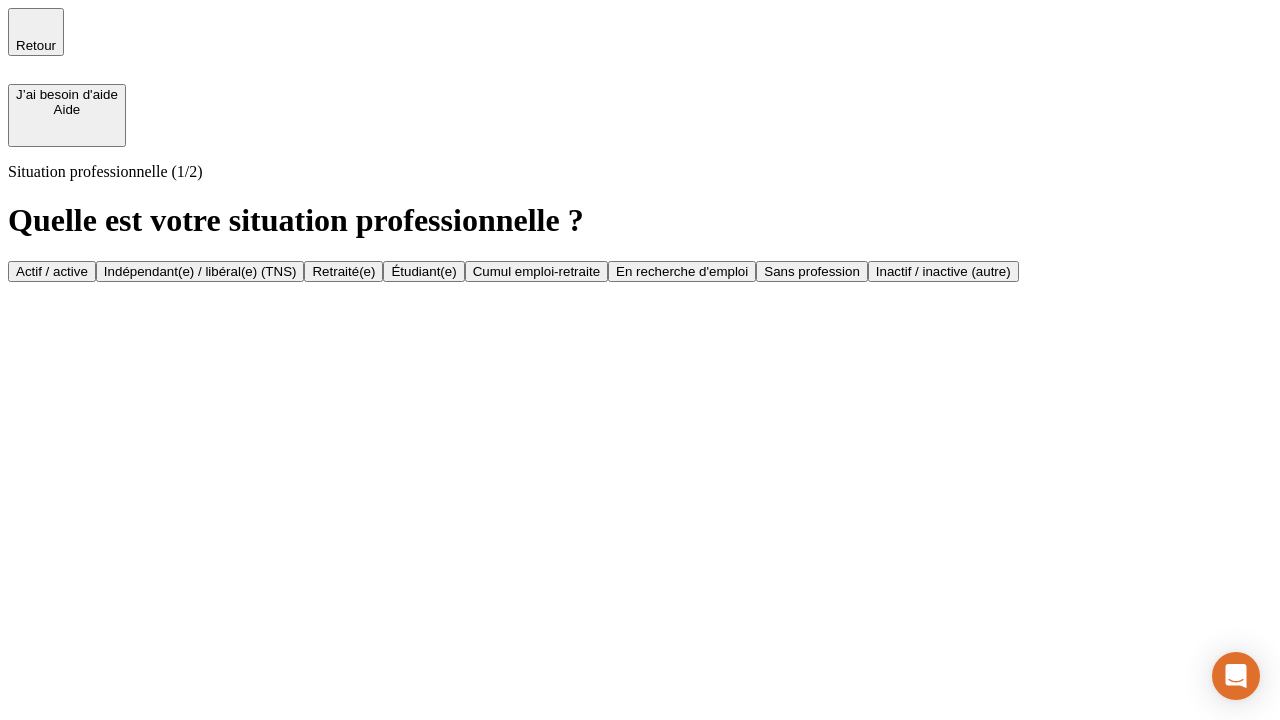 click on "Retraité(e)" at bounding box center (343, 271) 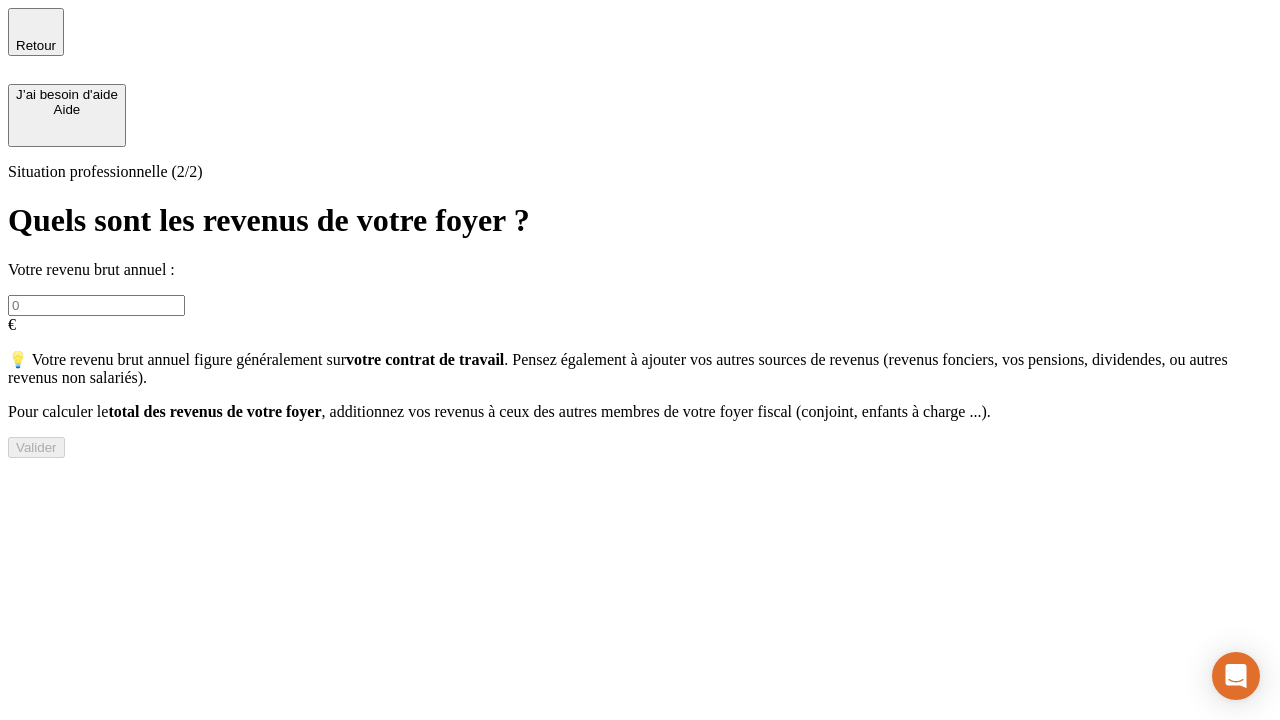 click at bounding box center [96, 305] 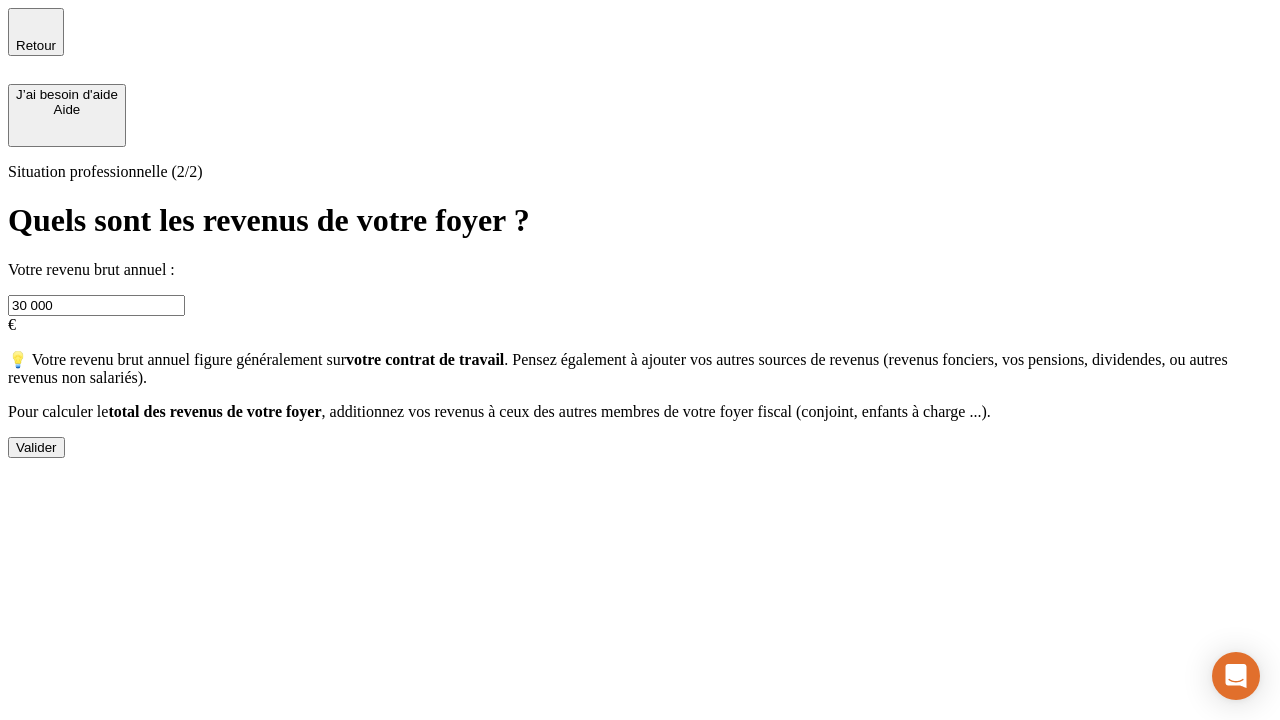 click on "Valider" at bounding box center (36, 447) 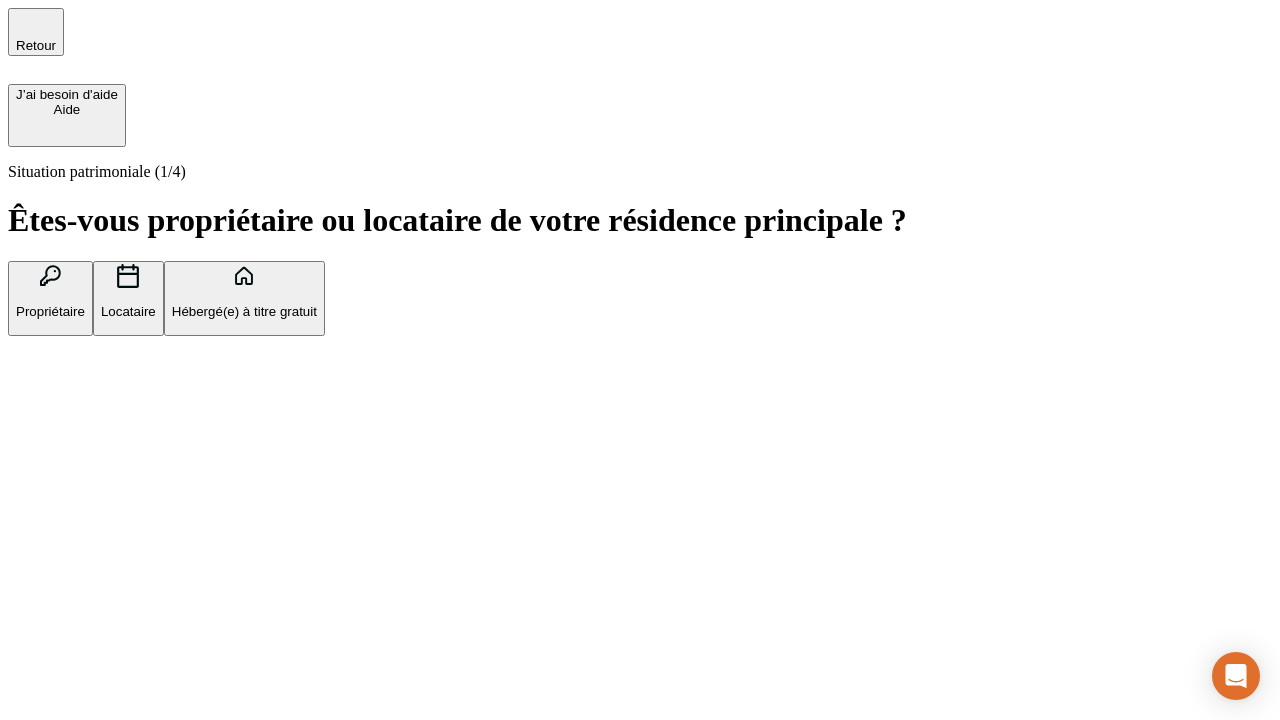 click on "Locataire" at bounding box center [128, 311] 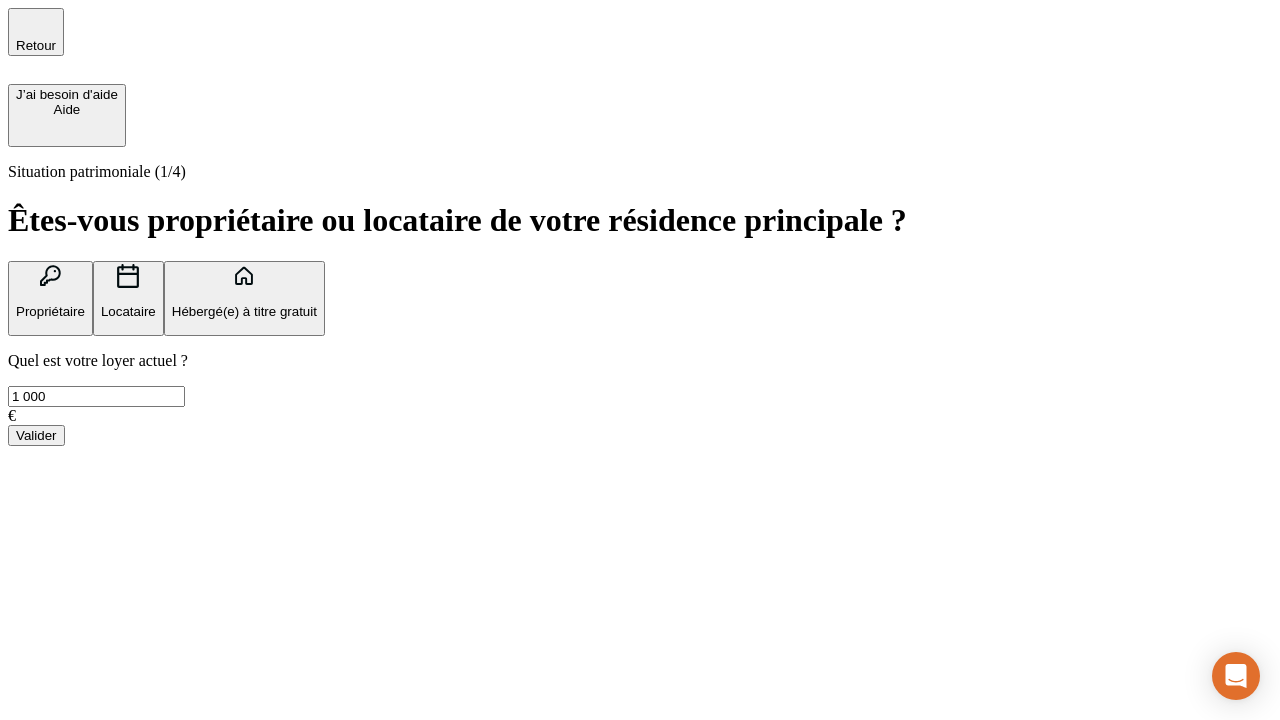 type on "1 000" 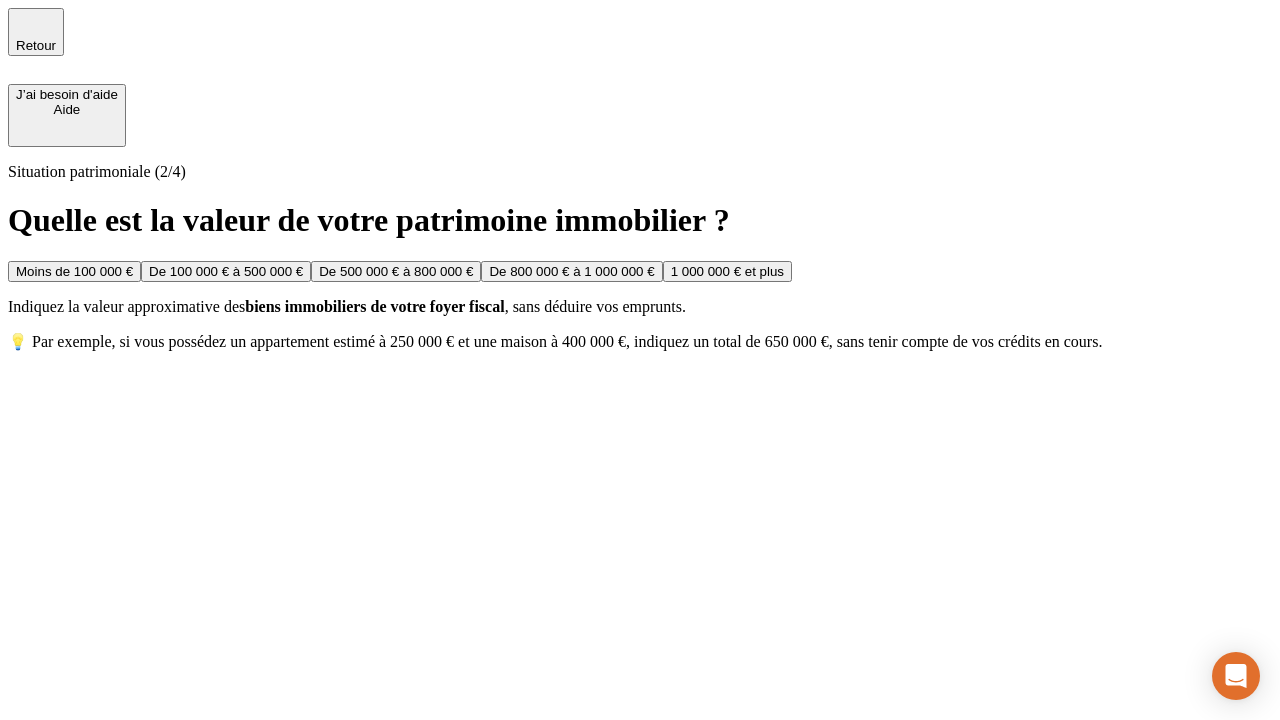 click on "Moins de 100 000 €" at bounding box center [74, 271] 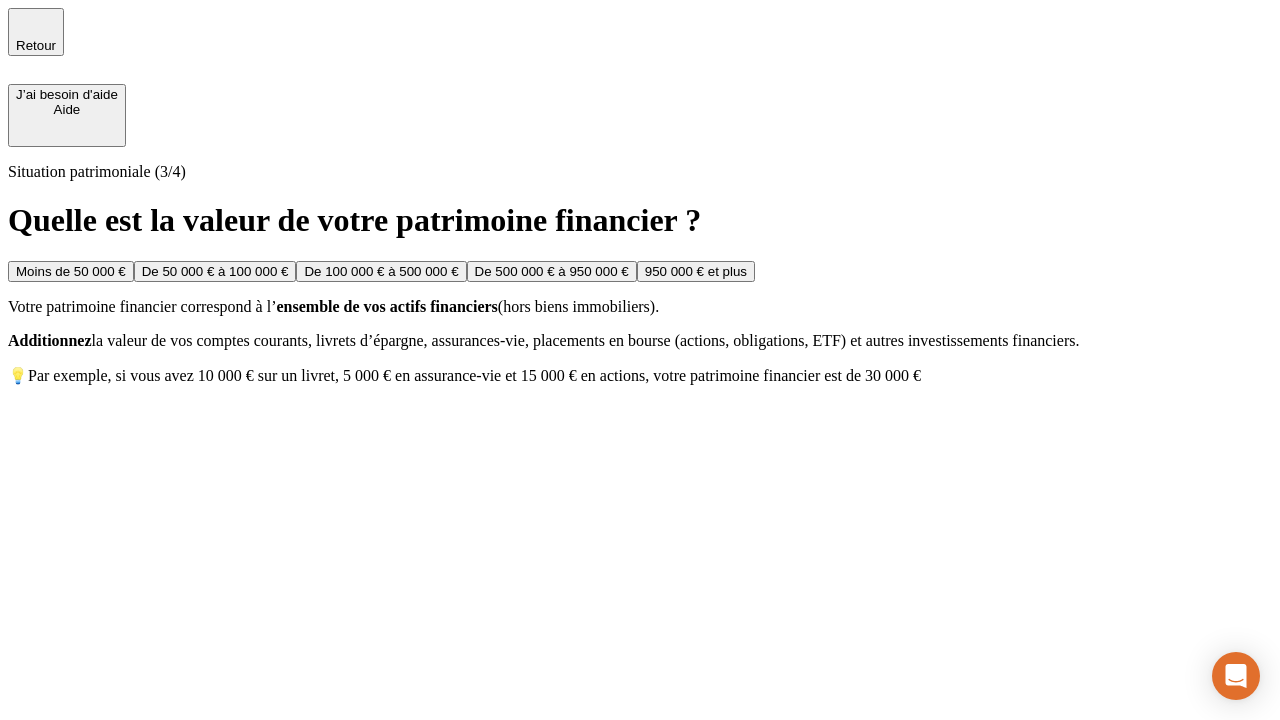 click on "Moins de 50 000 €" at bounding box center [71, 271] 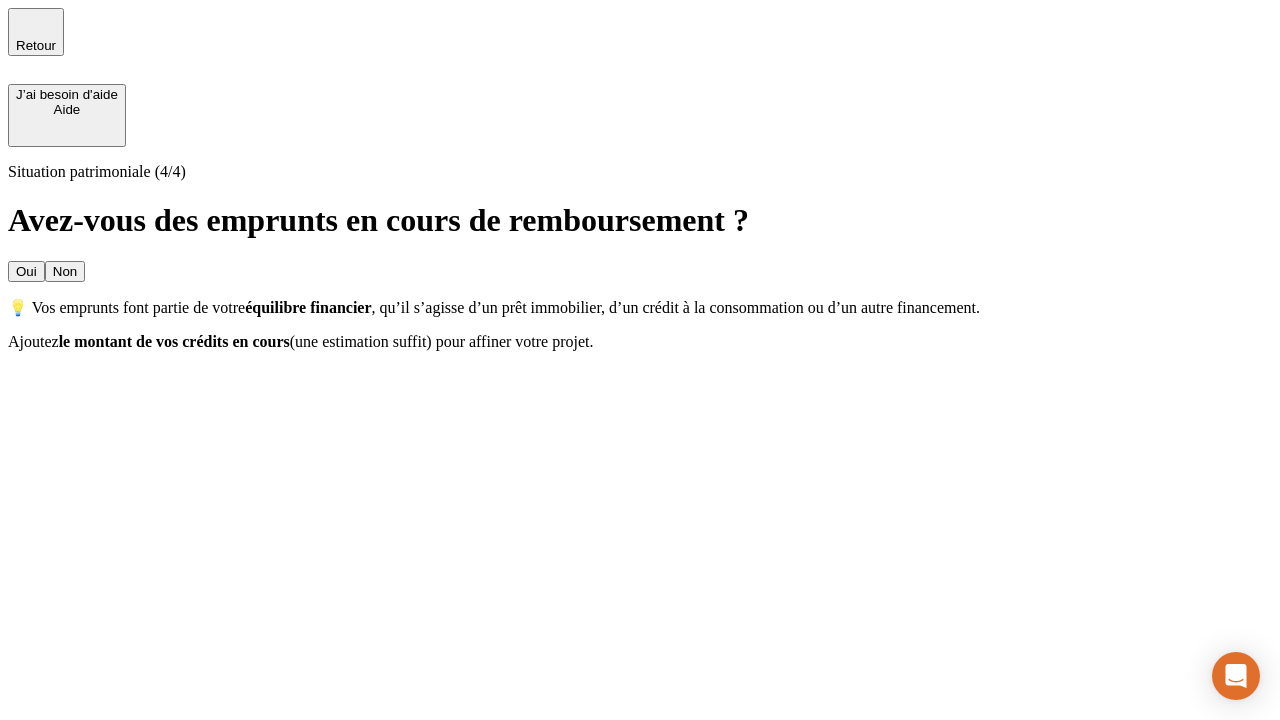 click on "Non" at bounding box center (65, 271) 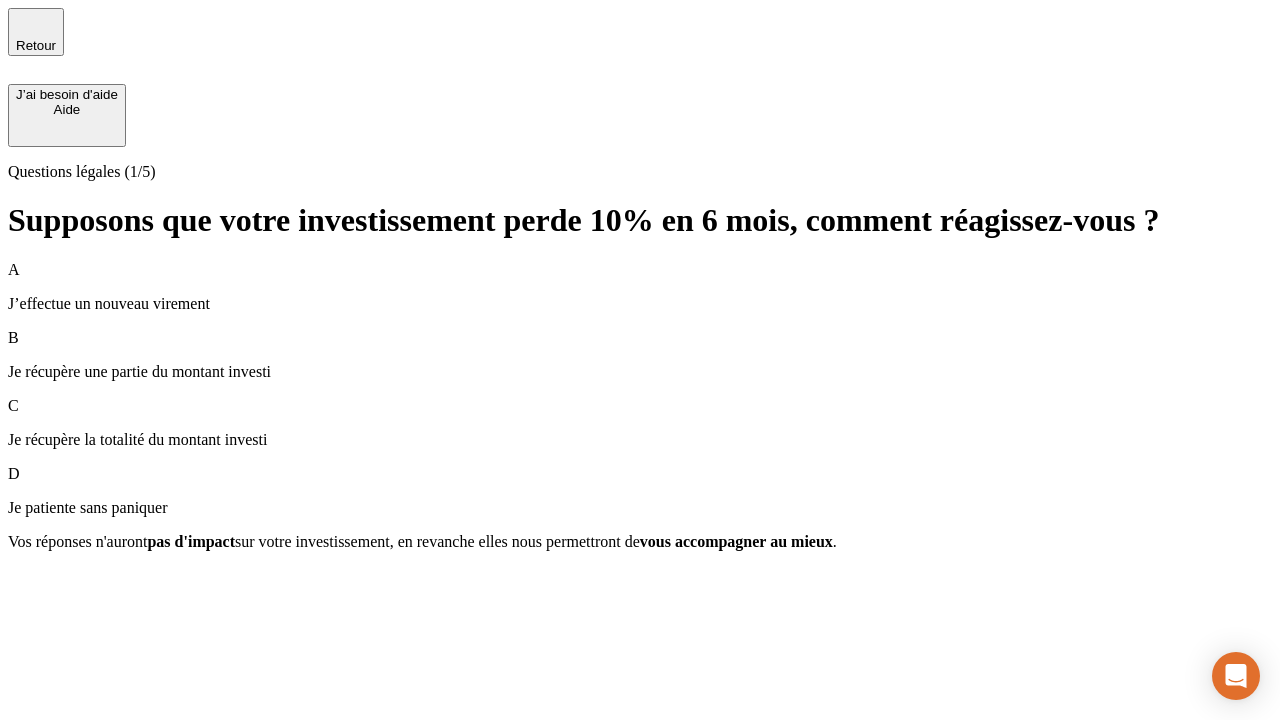 click on "Je récupère une partie du montant investi" at bounding box center [640, 372] 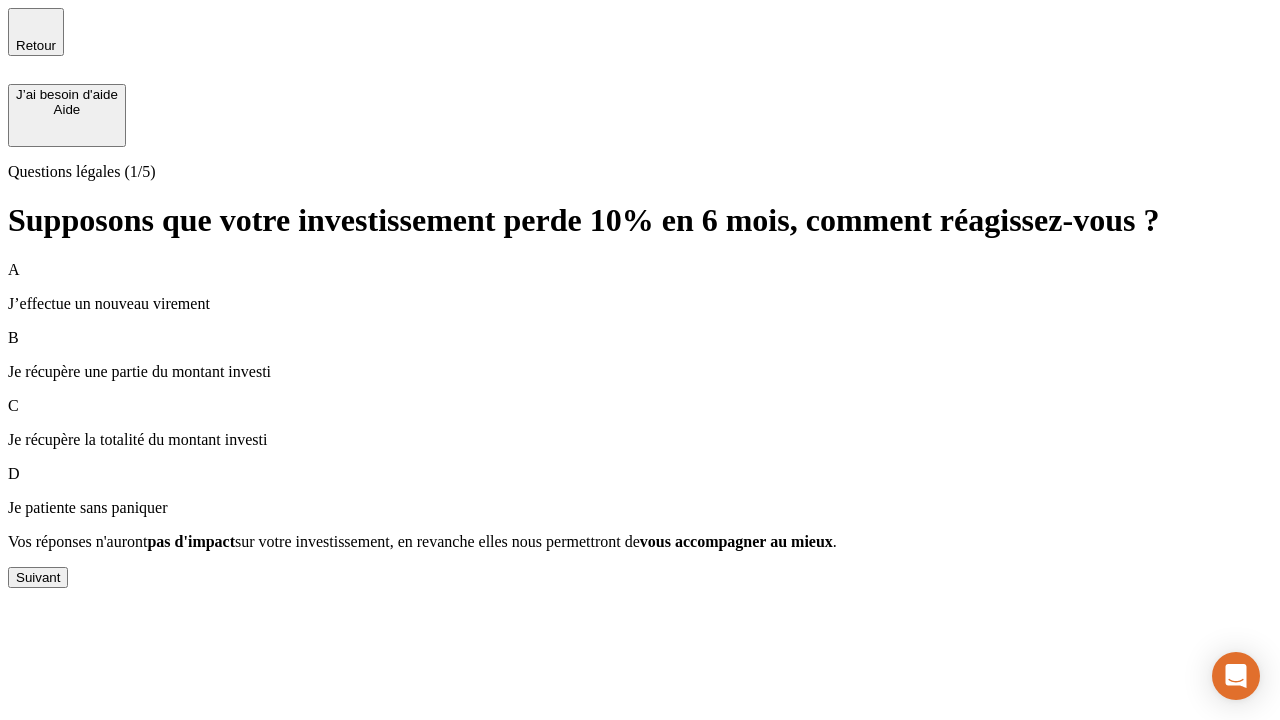 click on "Suivant" at bounding box center [38, 577] 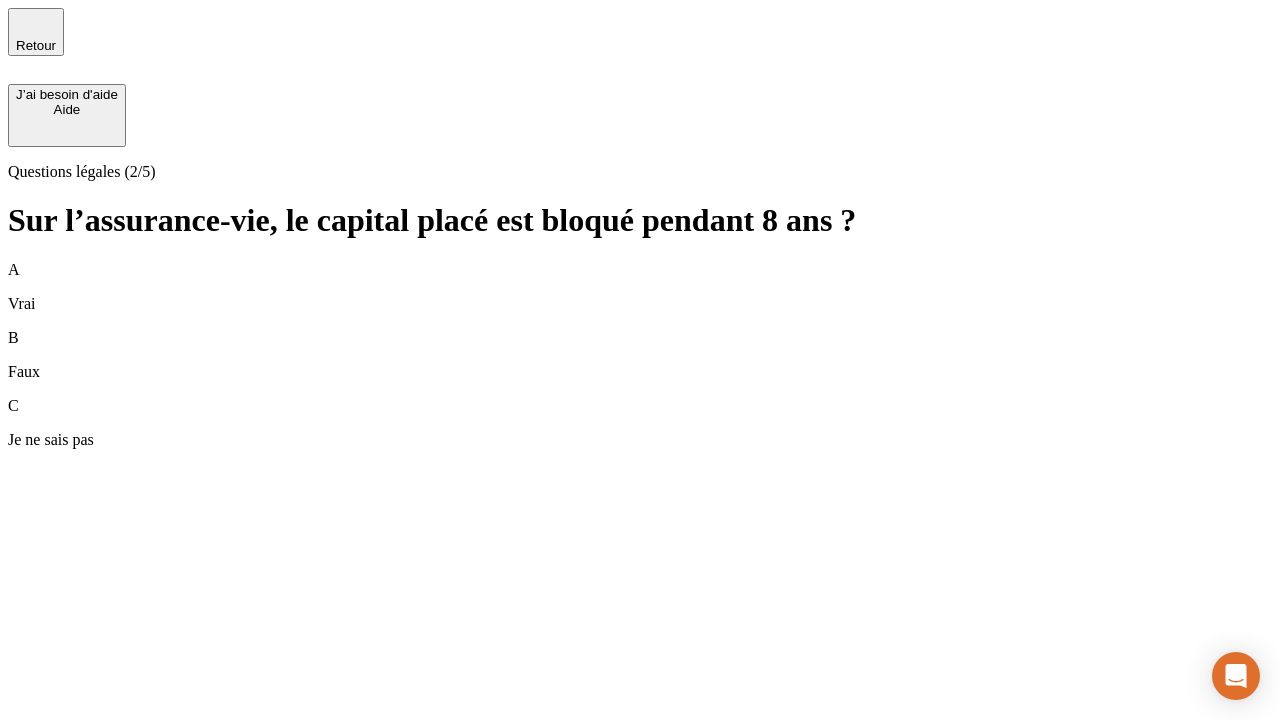 click on "B Faux" at bounding box center (640, 355) 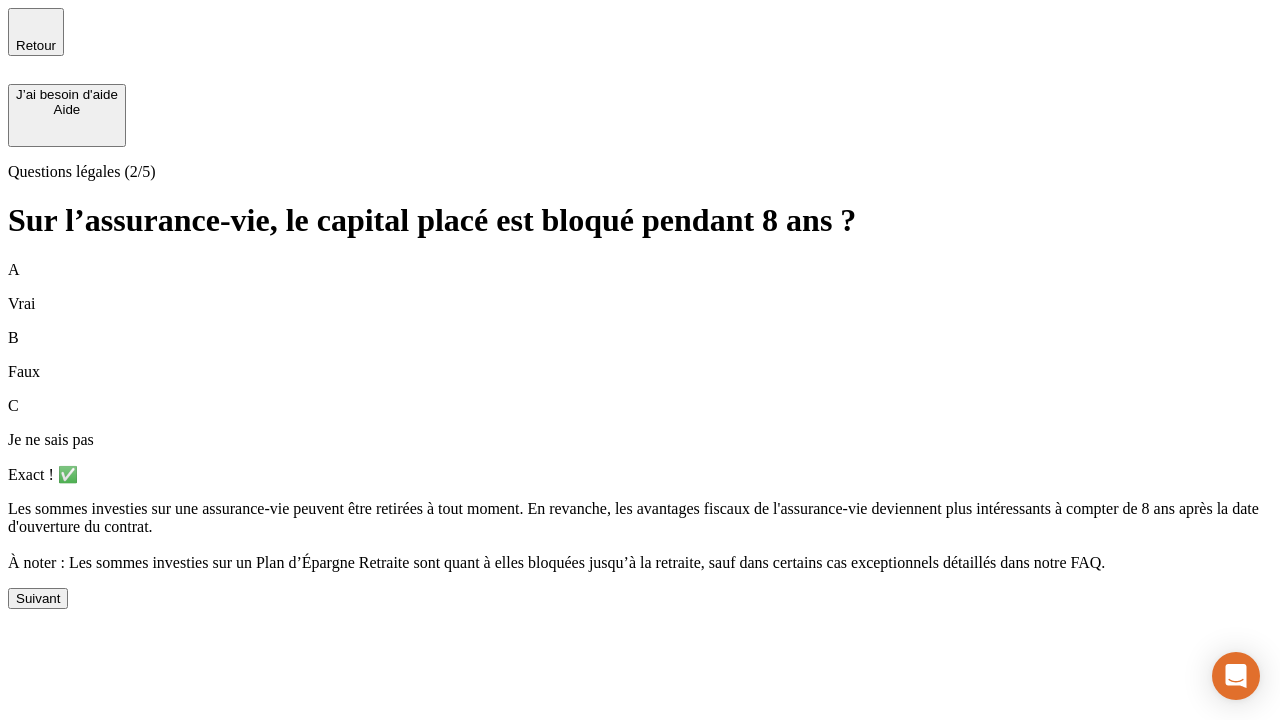 click on "Suivant" at bounding box center [38, 598] 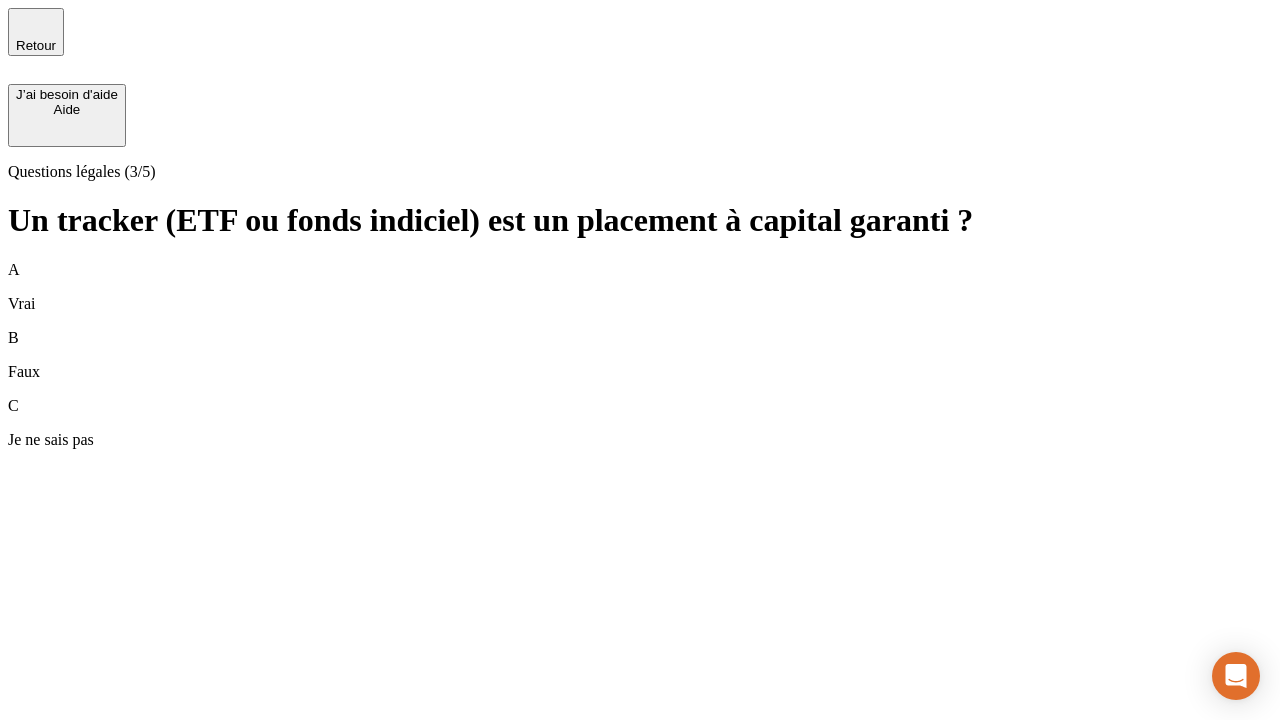 click on "B Faux" at bounding box center [640, 355] 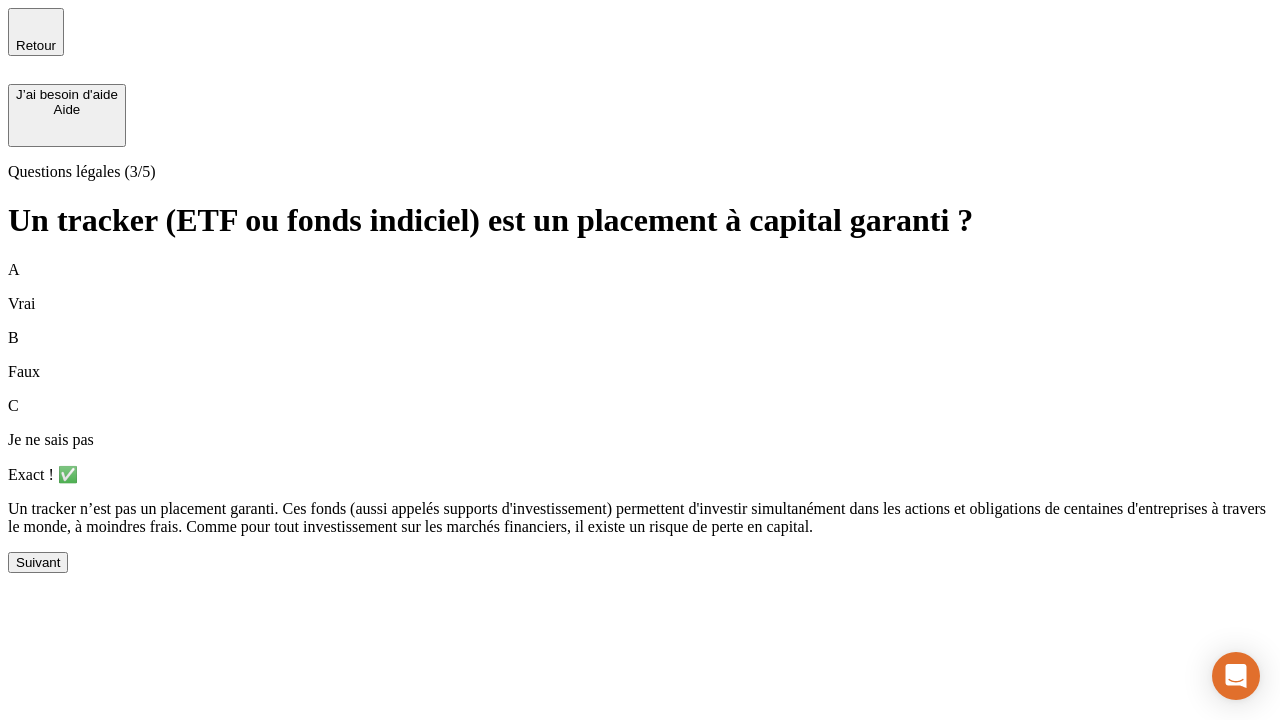 click on "Suivant" at bounding box center (38, 562) 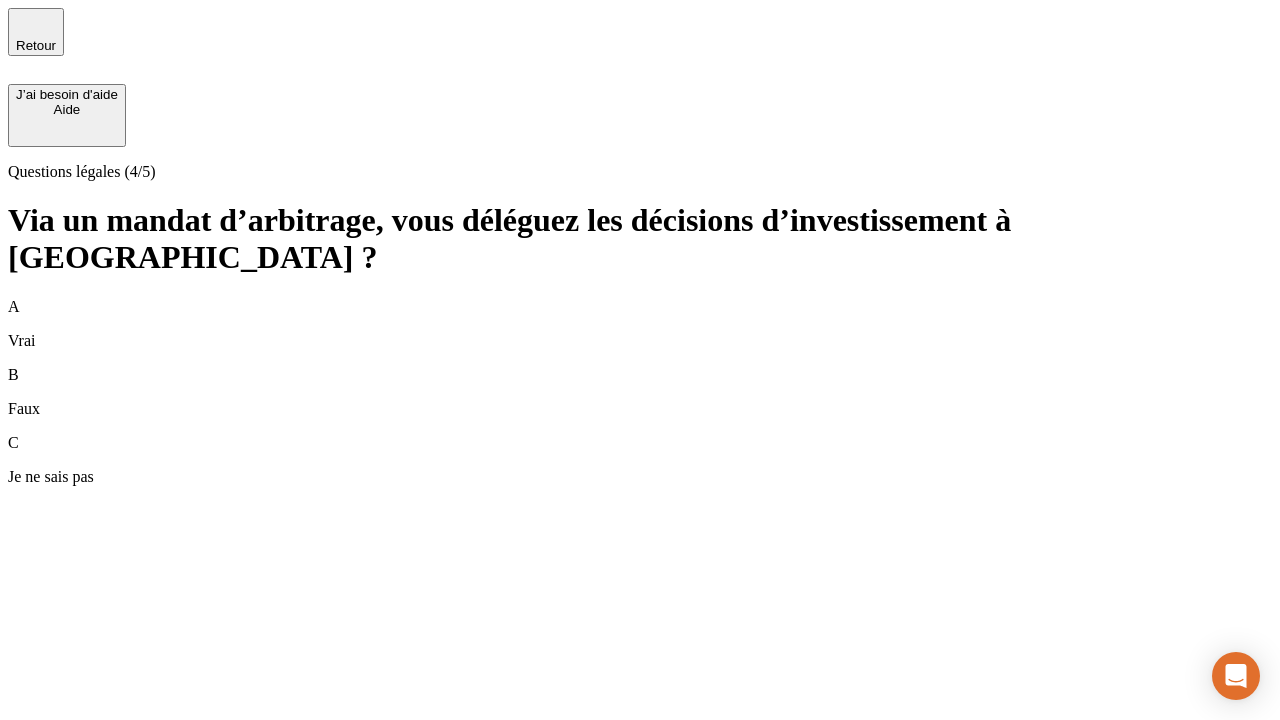 click on "A Vrai" at bounding box center (640, 324) 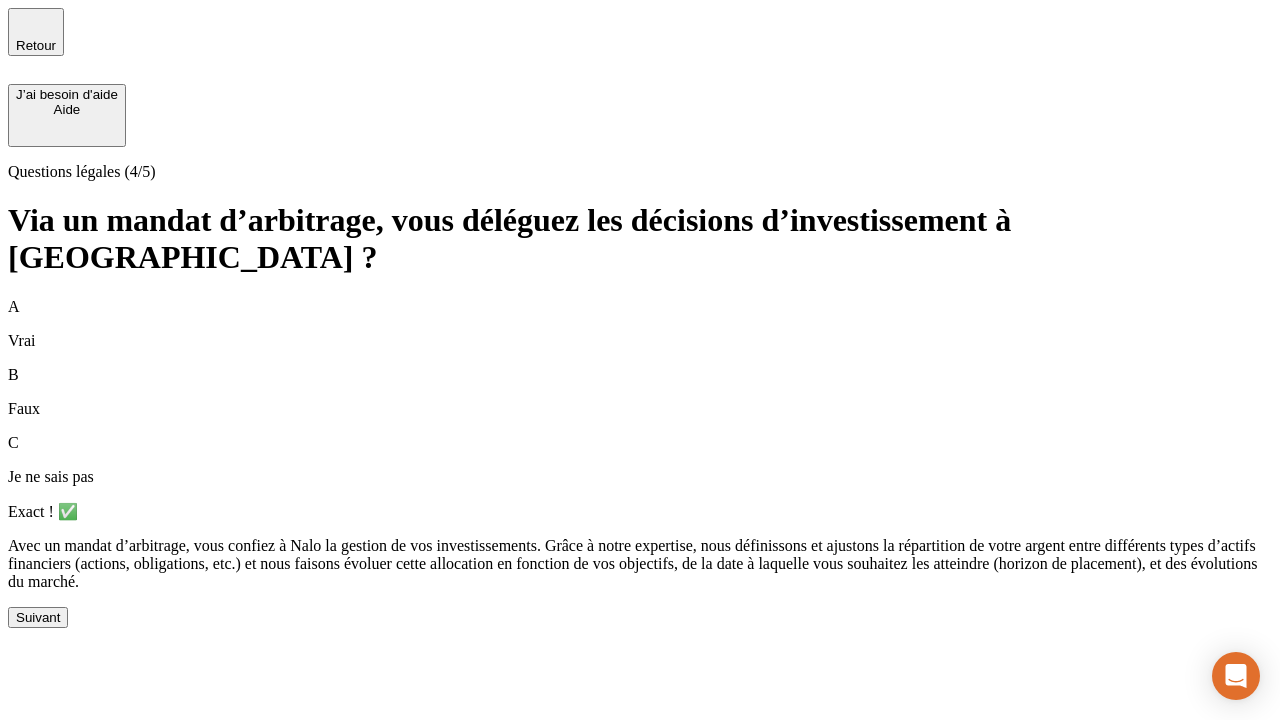 click on "Suivant" at bounding box center [38, 617] 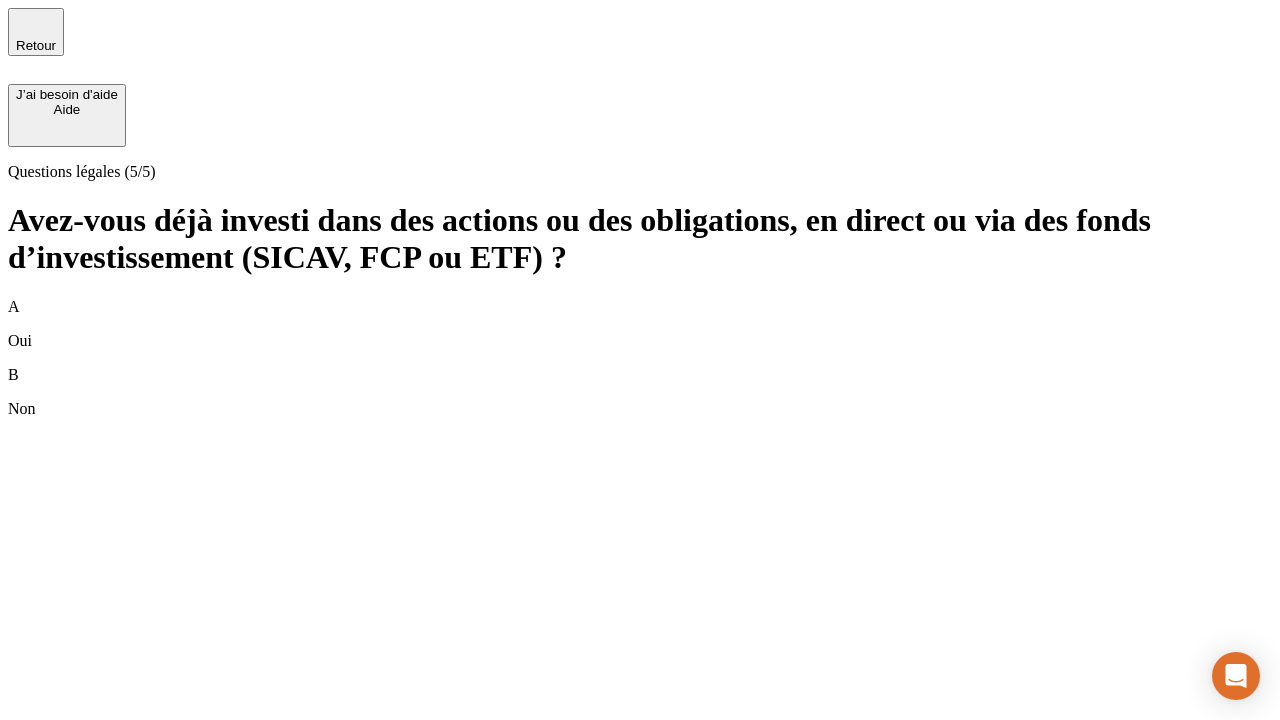click on "A Oui" at bounding box center (640, 324) 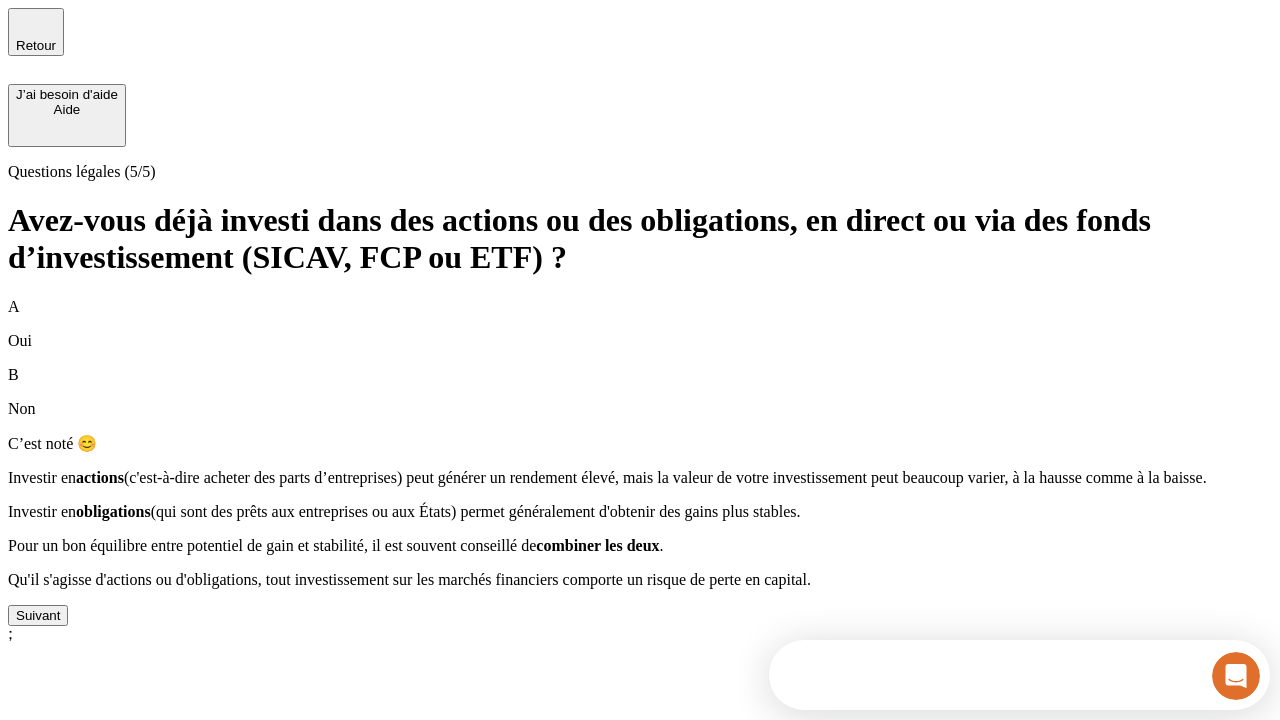 scroll, scrollTop: 0, scrollLeft: 0, axis: both 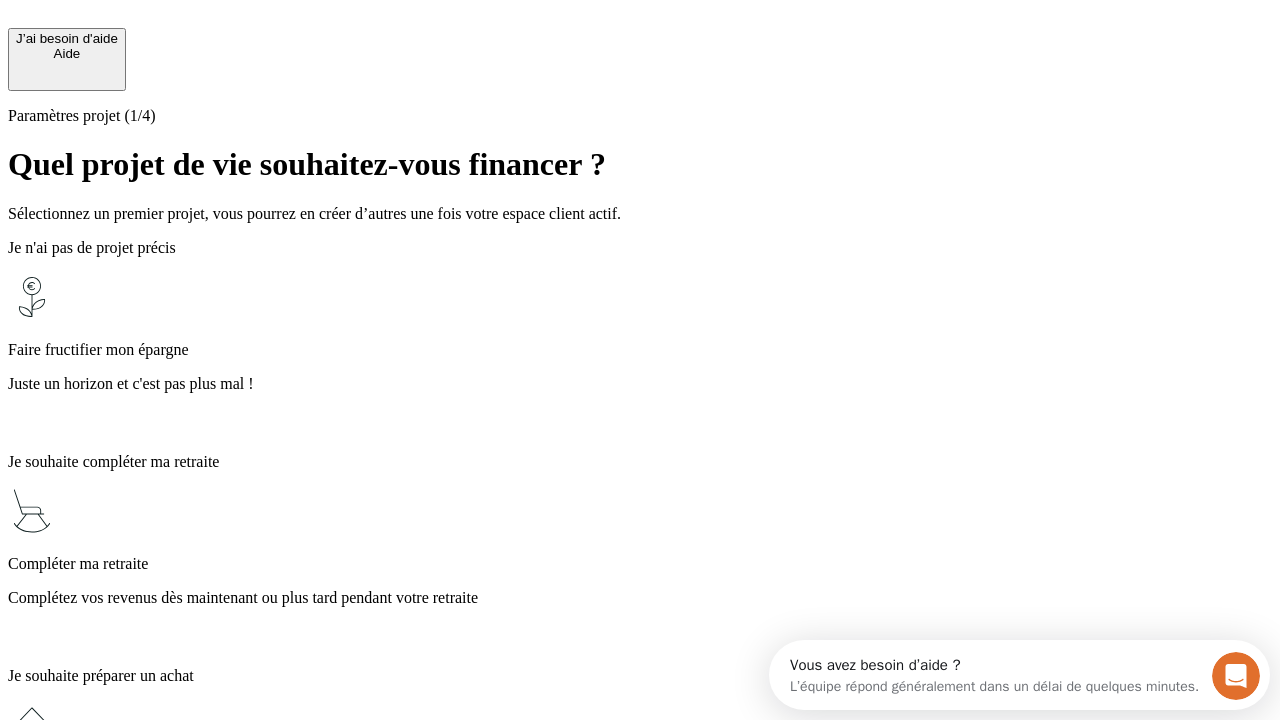 click on "Complétez vos revenus dès maintenant ou plus tard pendant votre retraite" at bounding box center [640, 598] 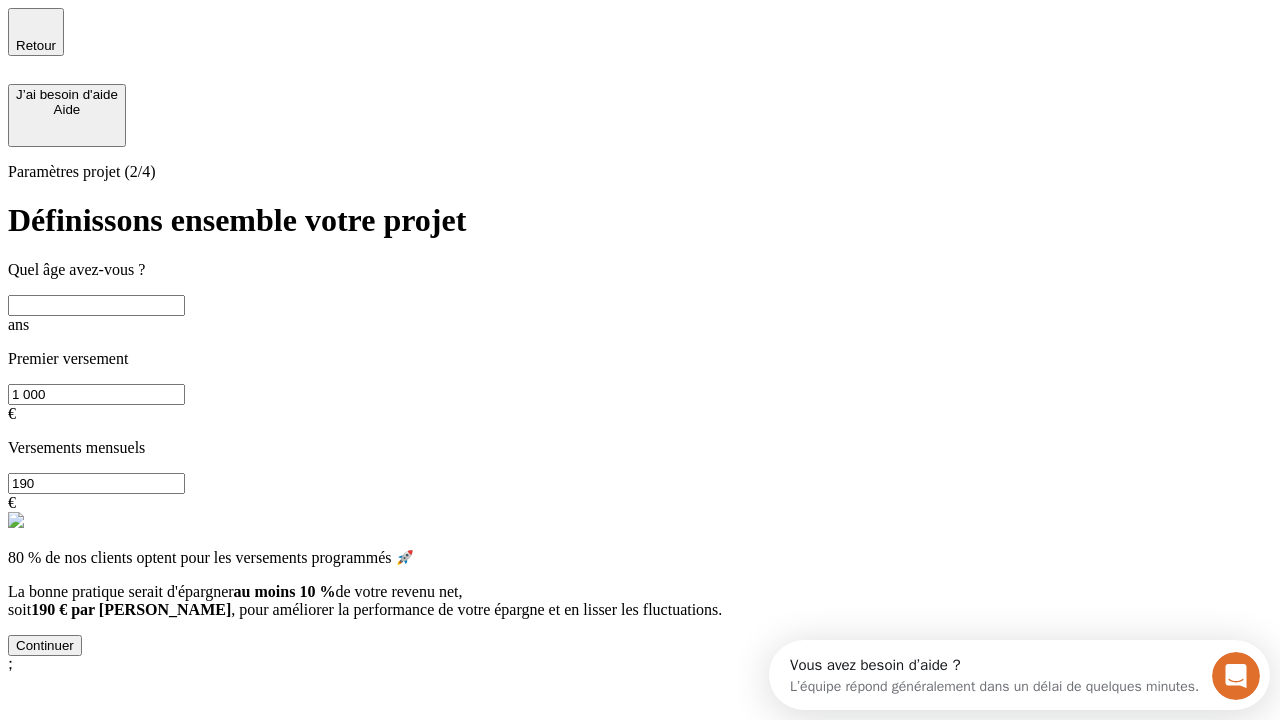 scroll, scrollTop: 18, scrollLeft: 0, axis: vertical 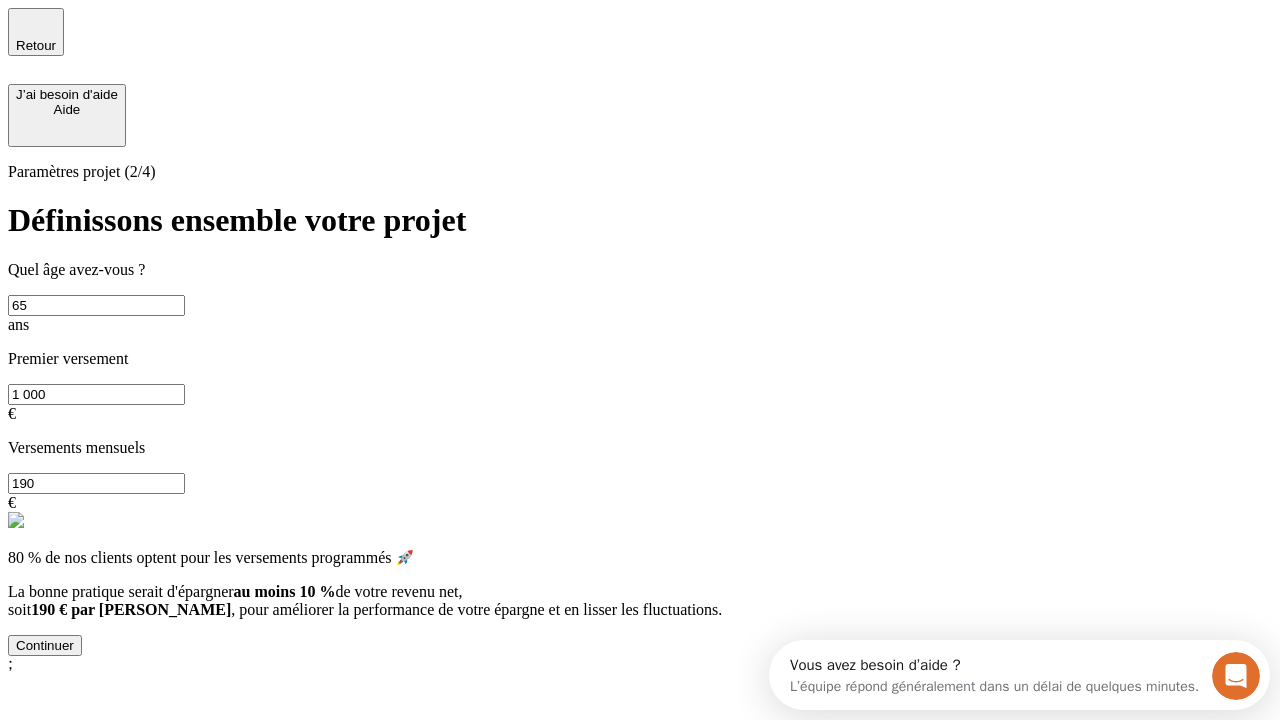 type on "65" 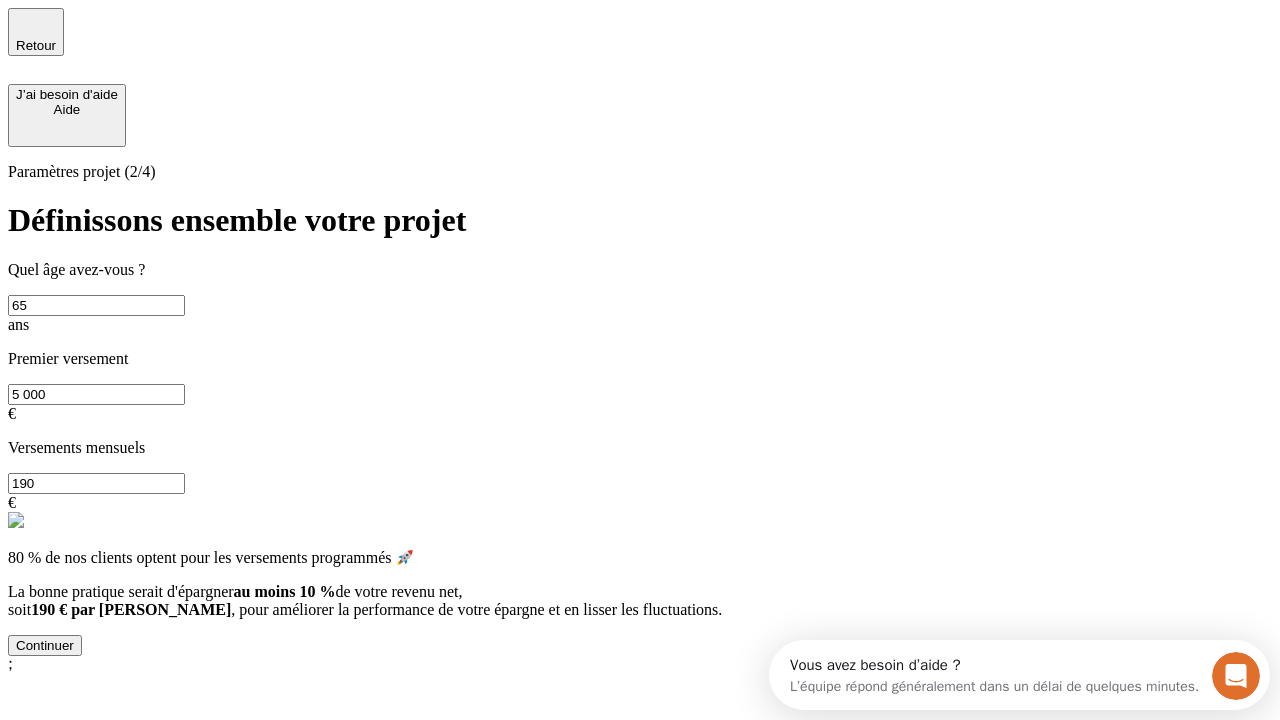 type on "5 000" 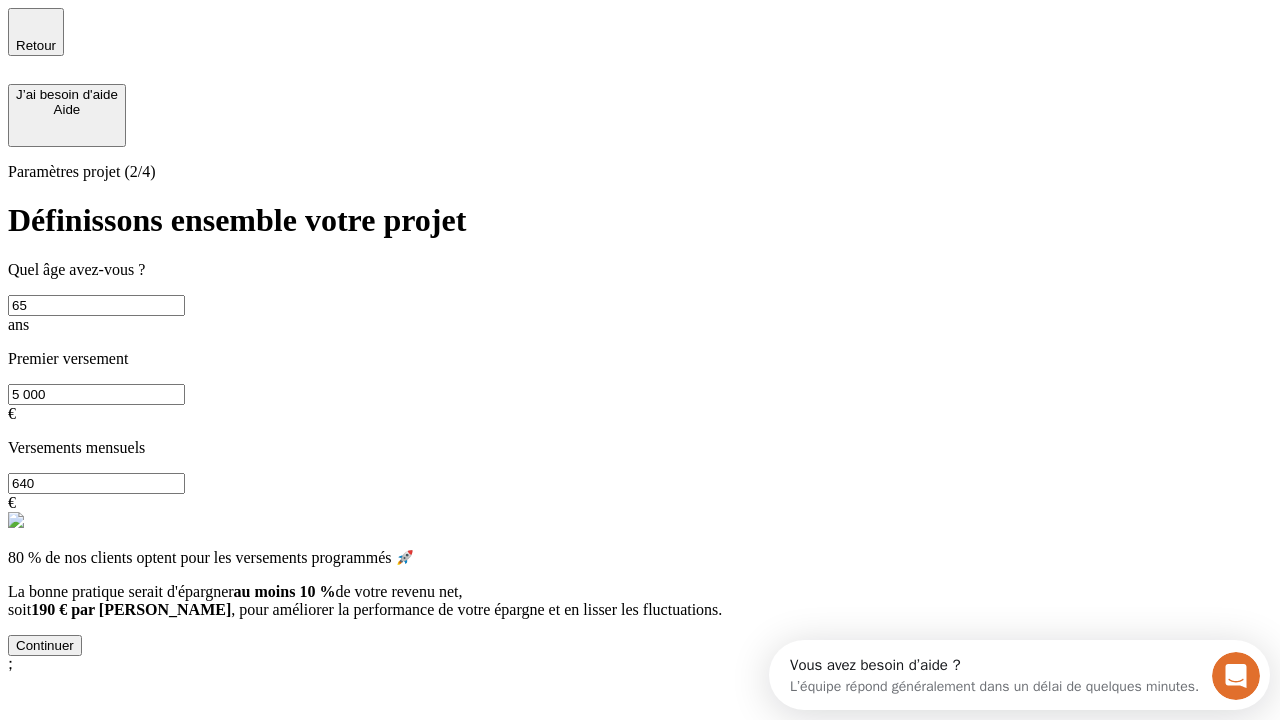type on "640" 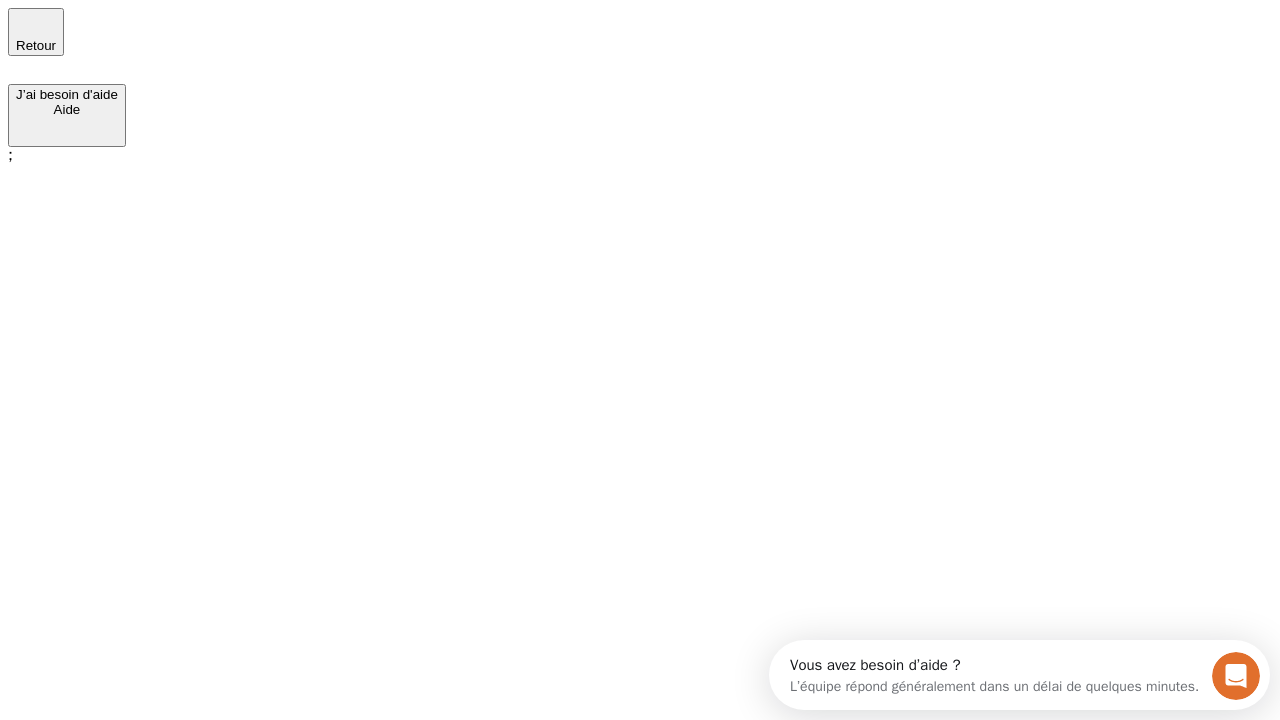 scroll, scrollTop: 0, scrollLeft: 0, axis: both 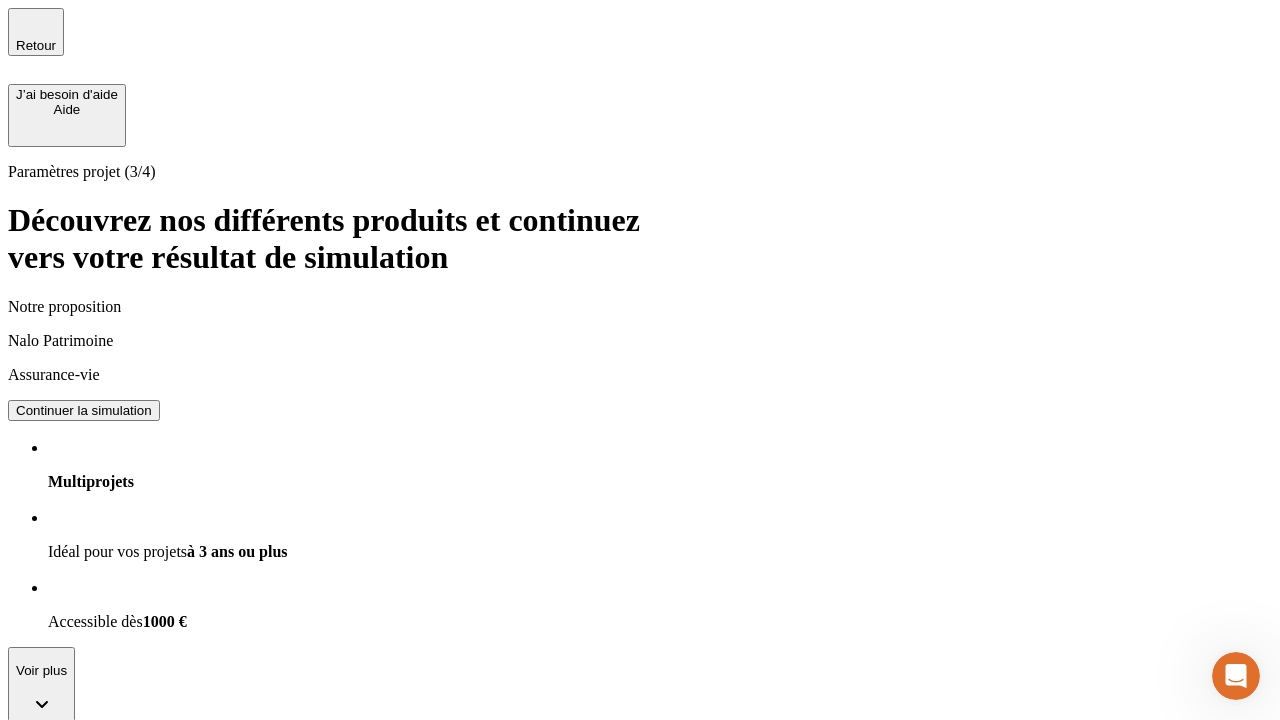 click on "Continuer la simulation" at bounding box center [84, 410] 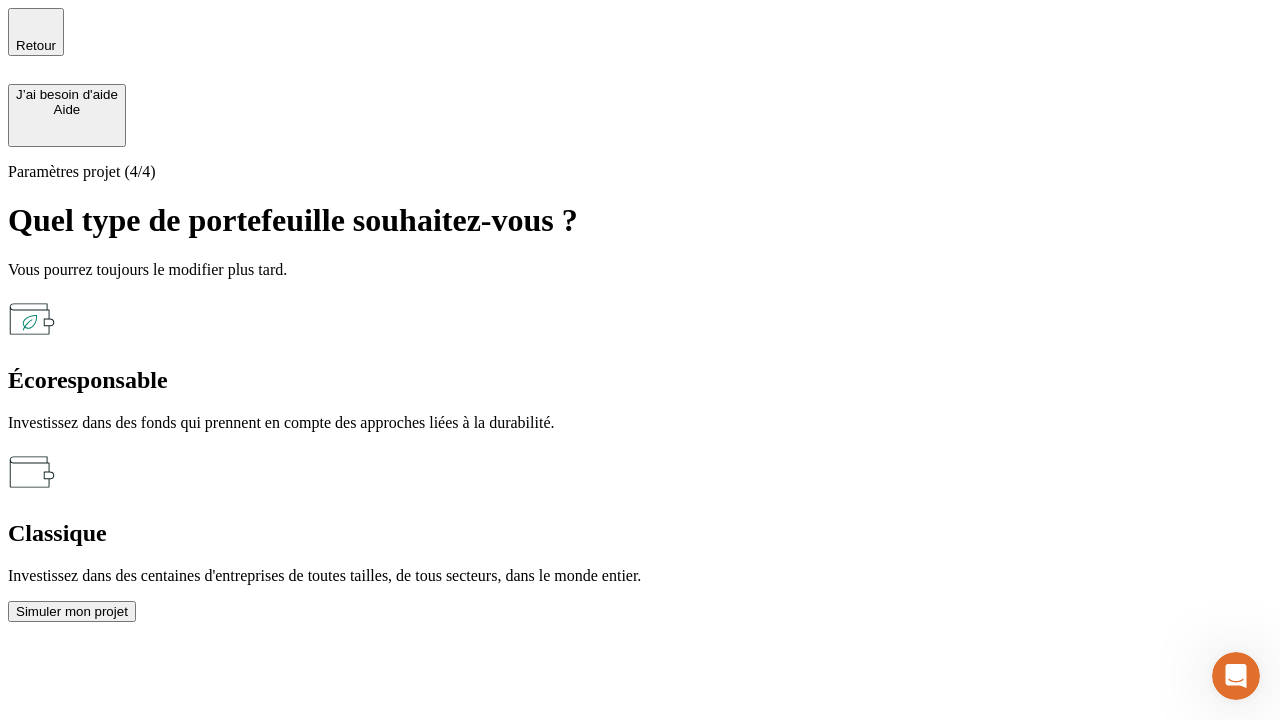 click on "Classique" at bounding box center [640, 533] 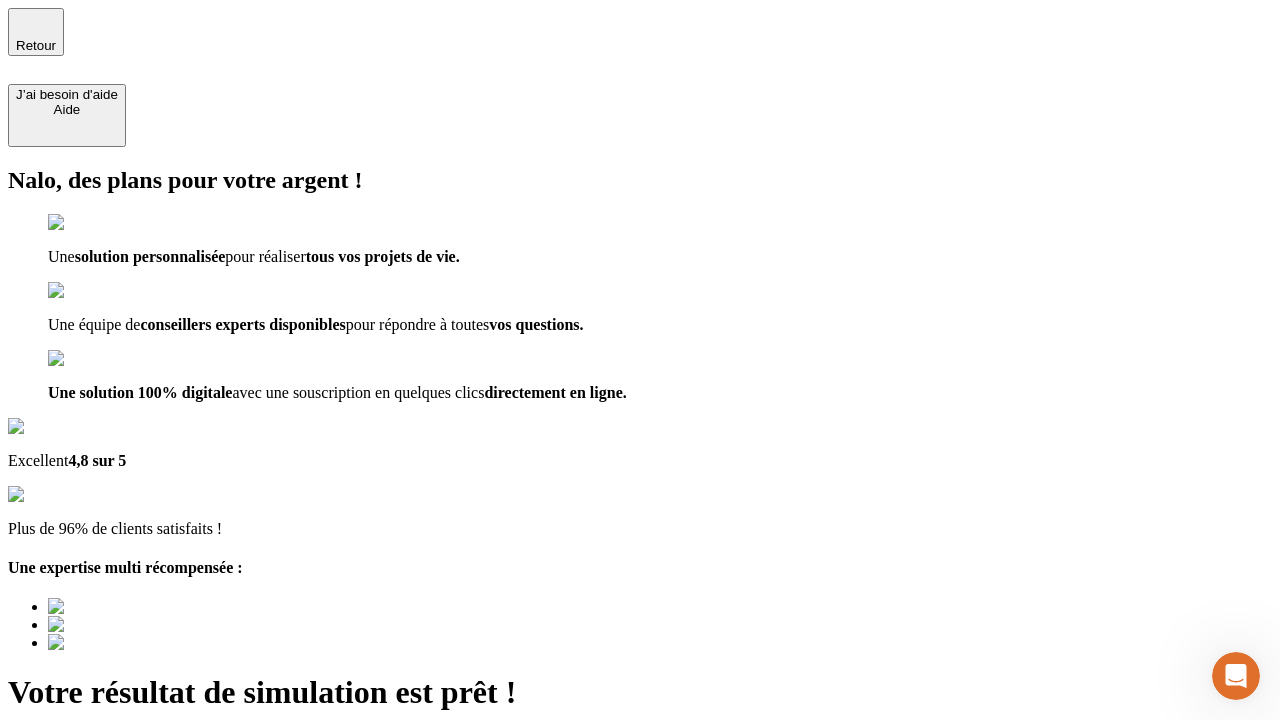click on "Découvrir ma simulation" at bounding box center [87, 797] 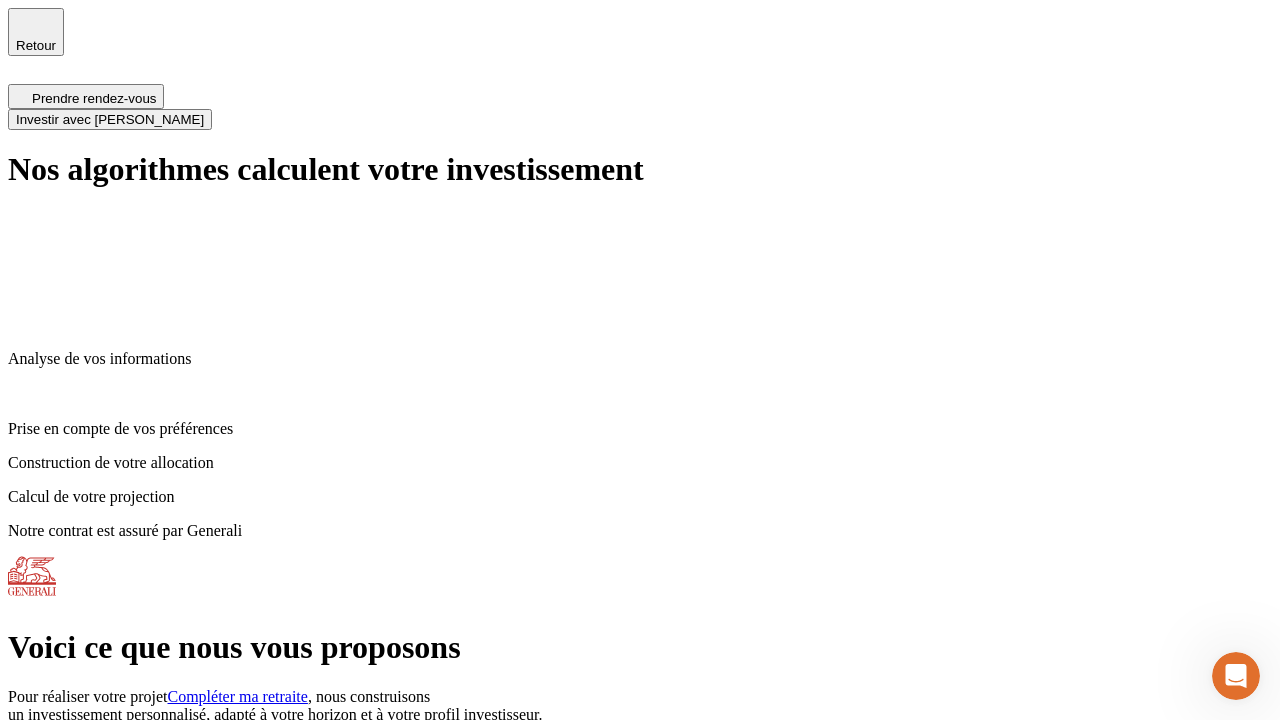 scroll, scrollTop: 8, scrollLeft: 0, axis: vertical 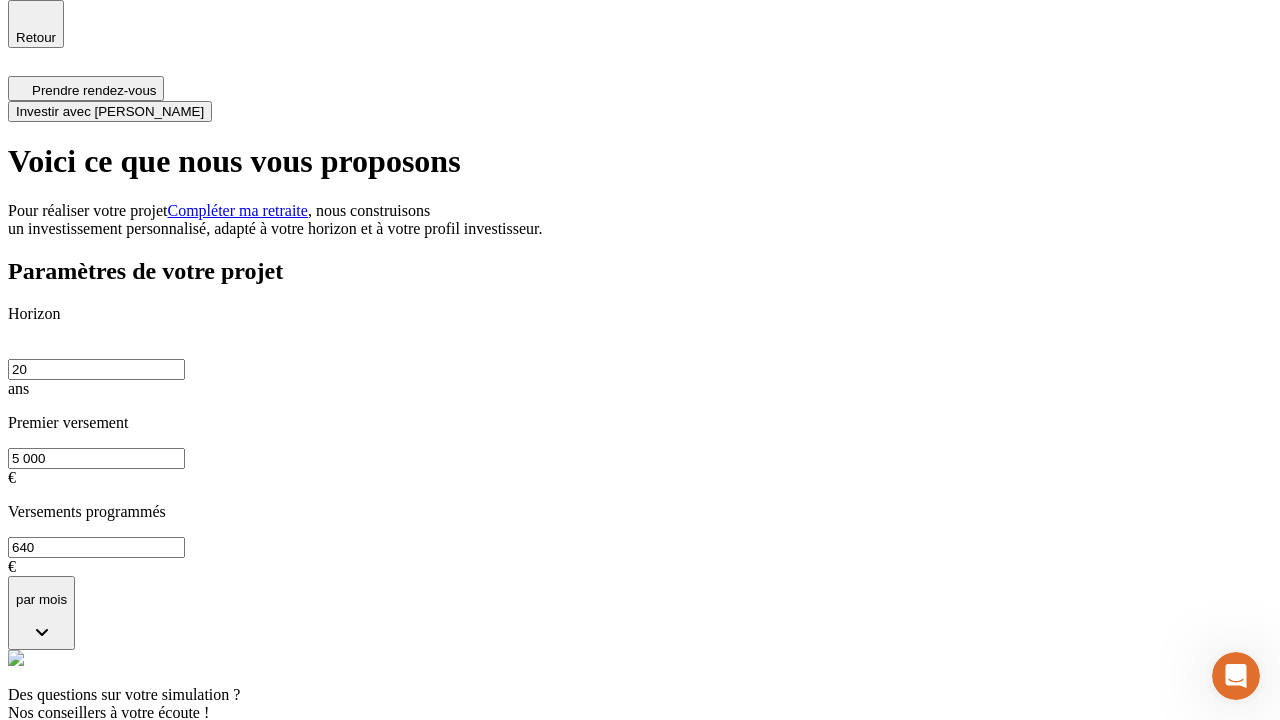 click on "Investir avec [PERSON_NAME]" at bounding box center [110, 111] 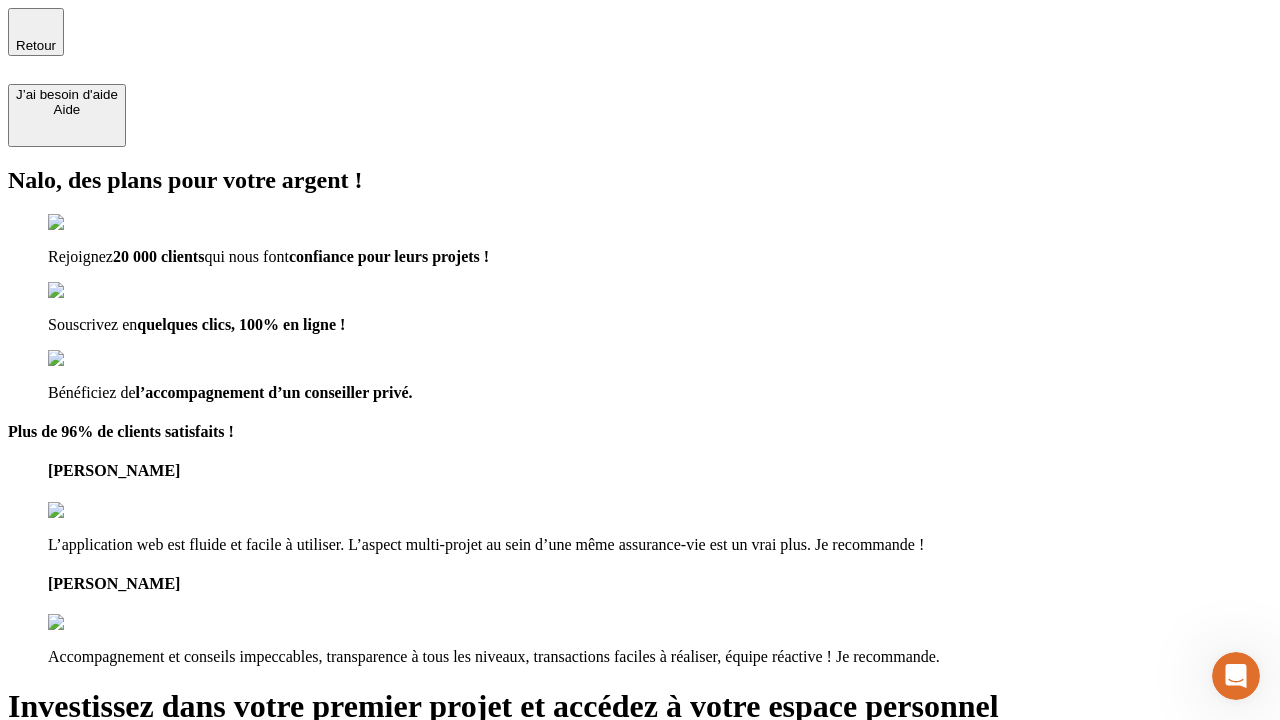 type on "[EMAIL_ADDRESS][DOMAIN_NAME]" 